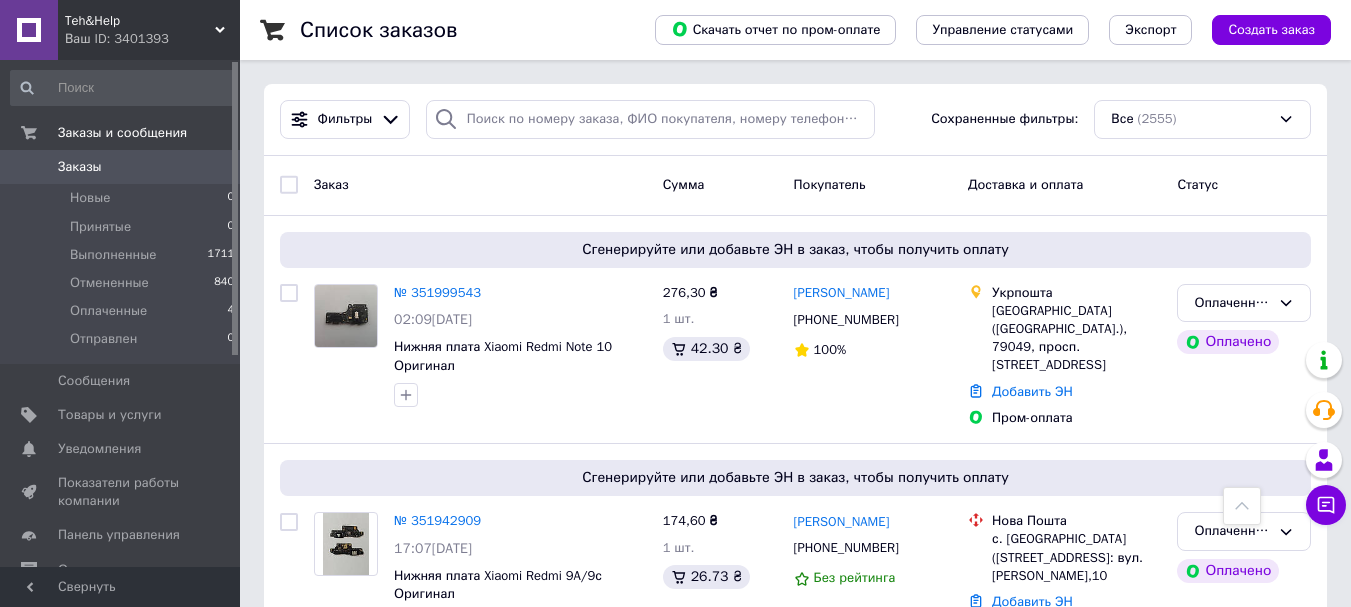 scroll, scrollTop: 1300, scrollLeft: 0, axis: vertical 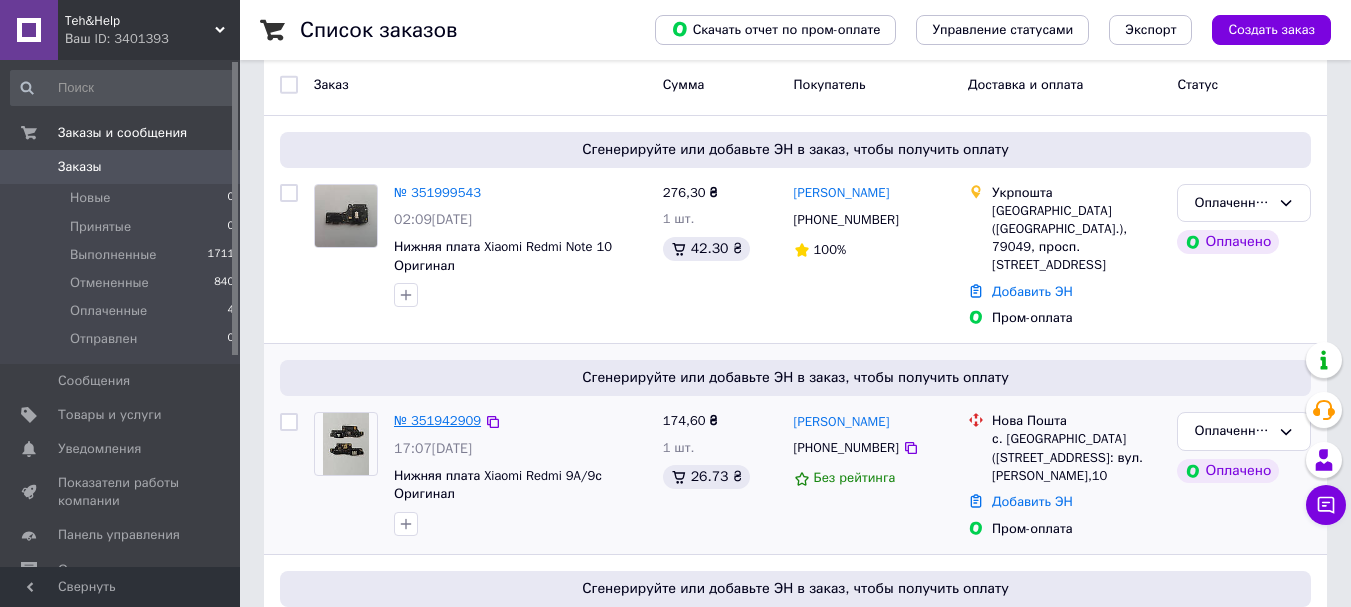 click on "№ 351942909" at bounding box center [437, 420] 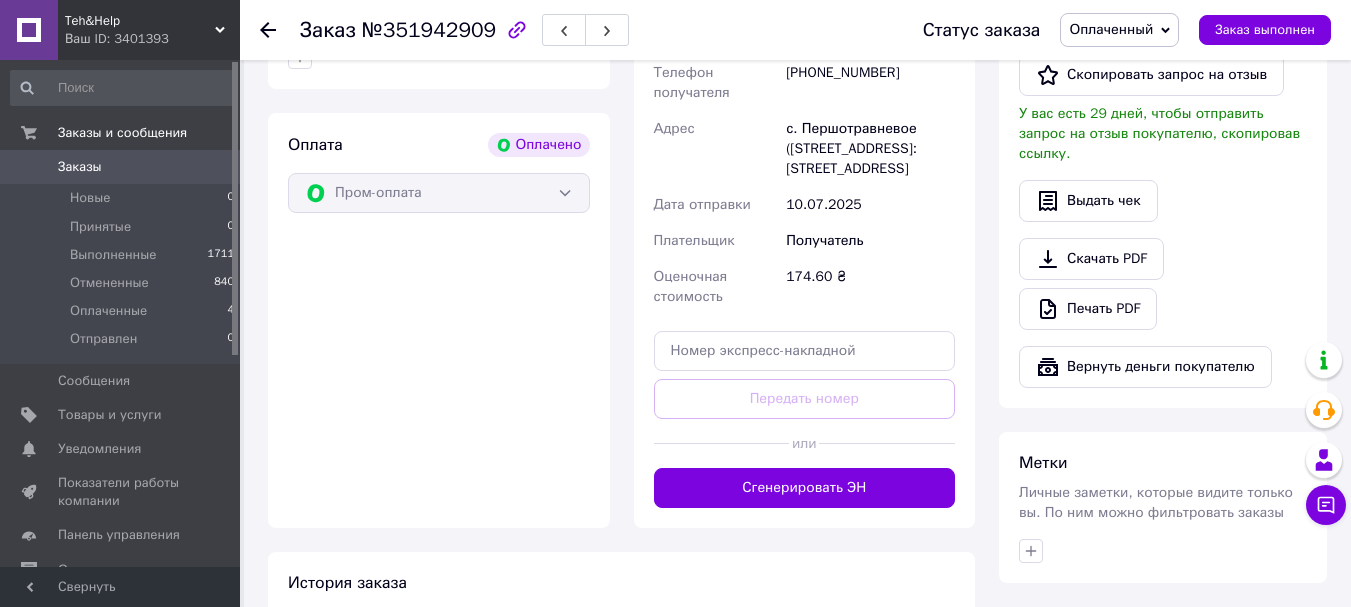 scroll, scrollTop: 700, scrollLeft: 0, axis: vertical 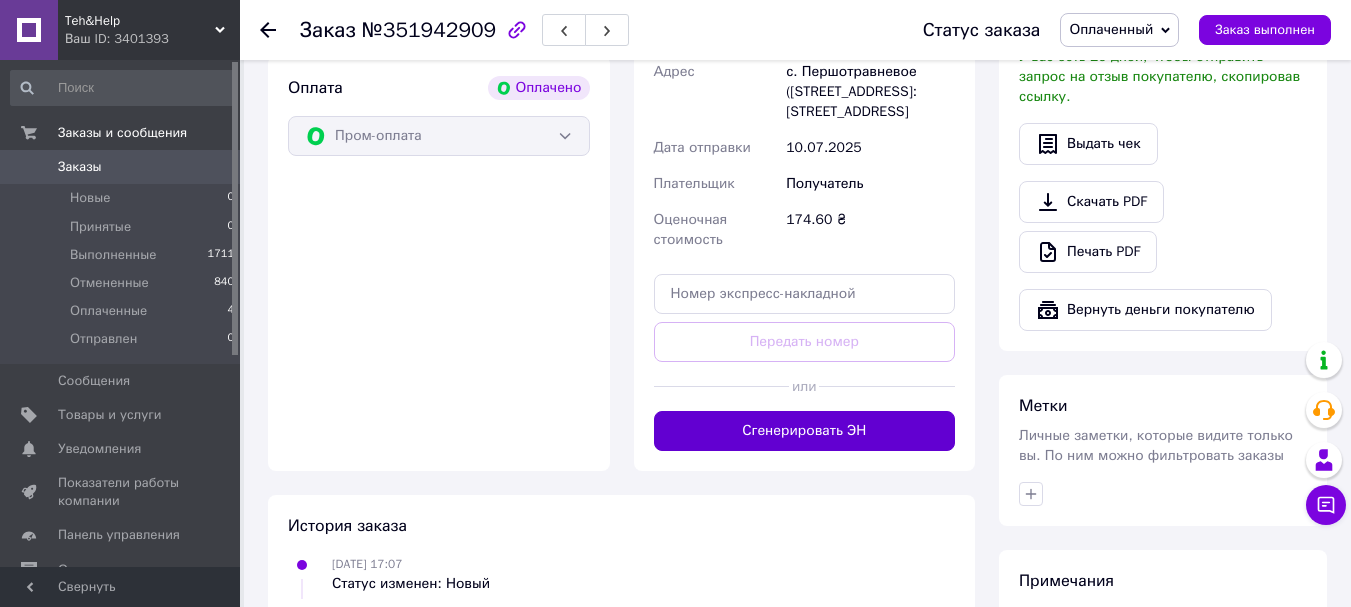 click on "Сгенерировать ЭН" at bounding box center (805, 431) 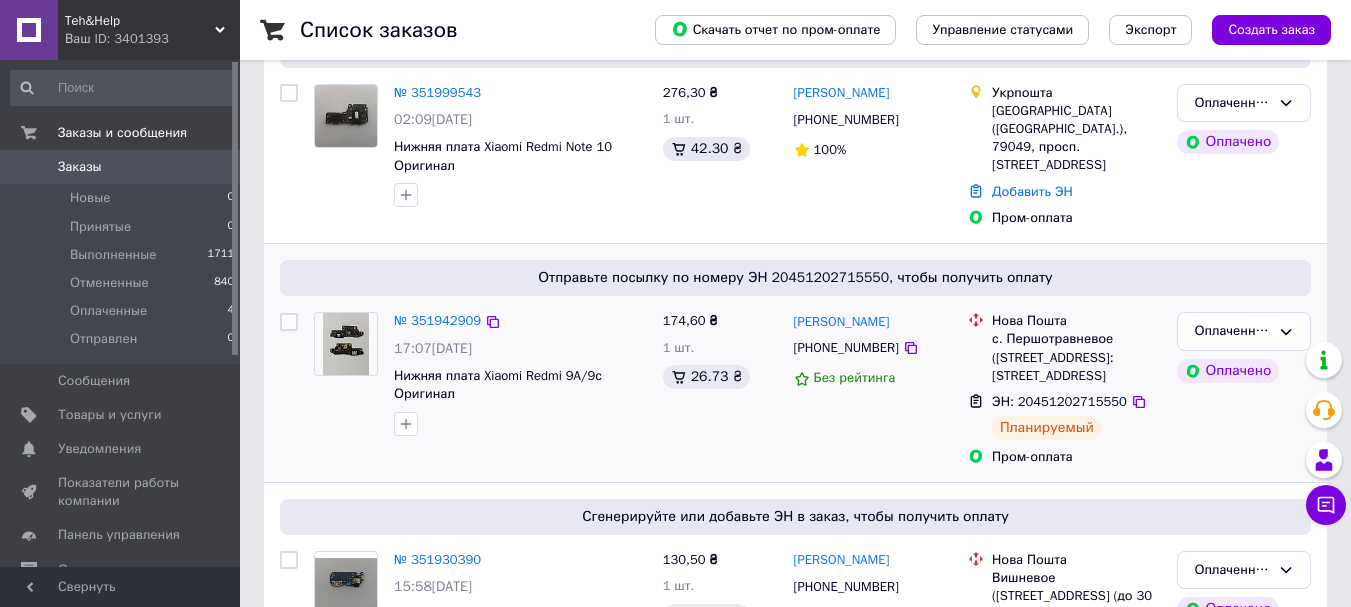 scroll, scrollTop: 300, scrollLeft: 0, axis: vertical 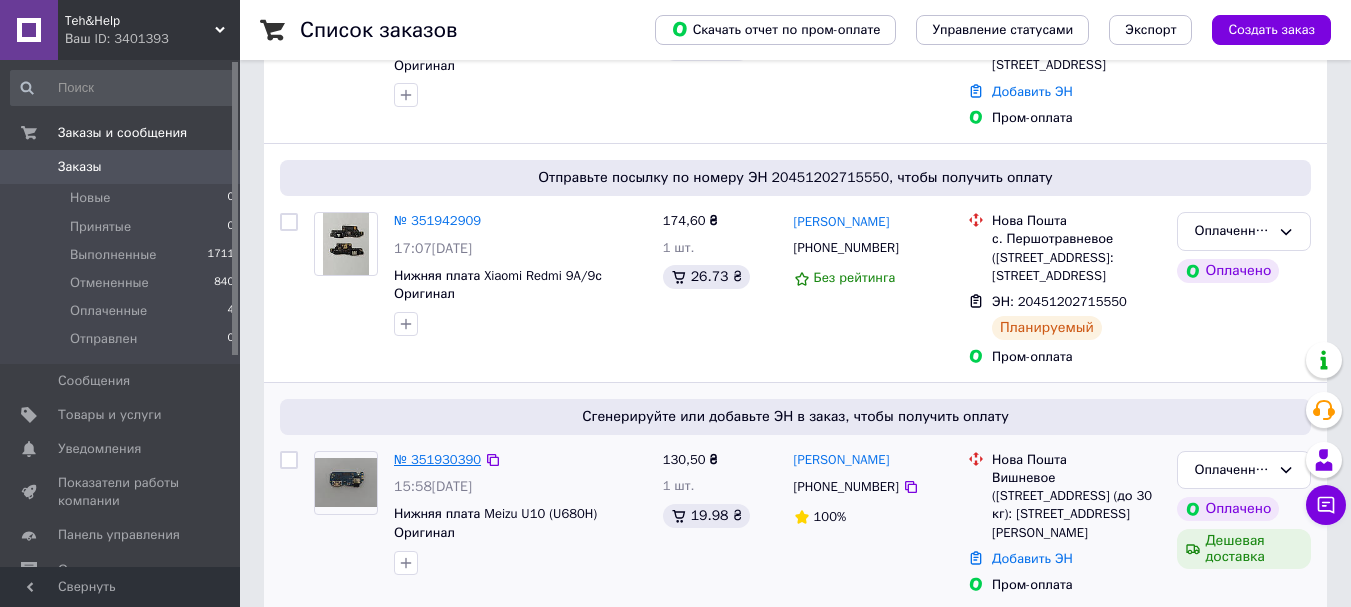 click on "№ 351930390" at bounding box center (437, 459) 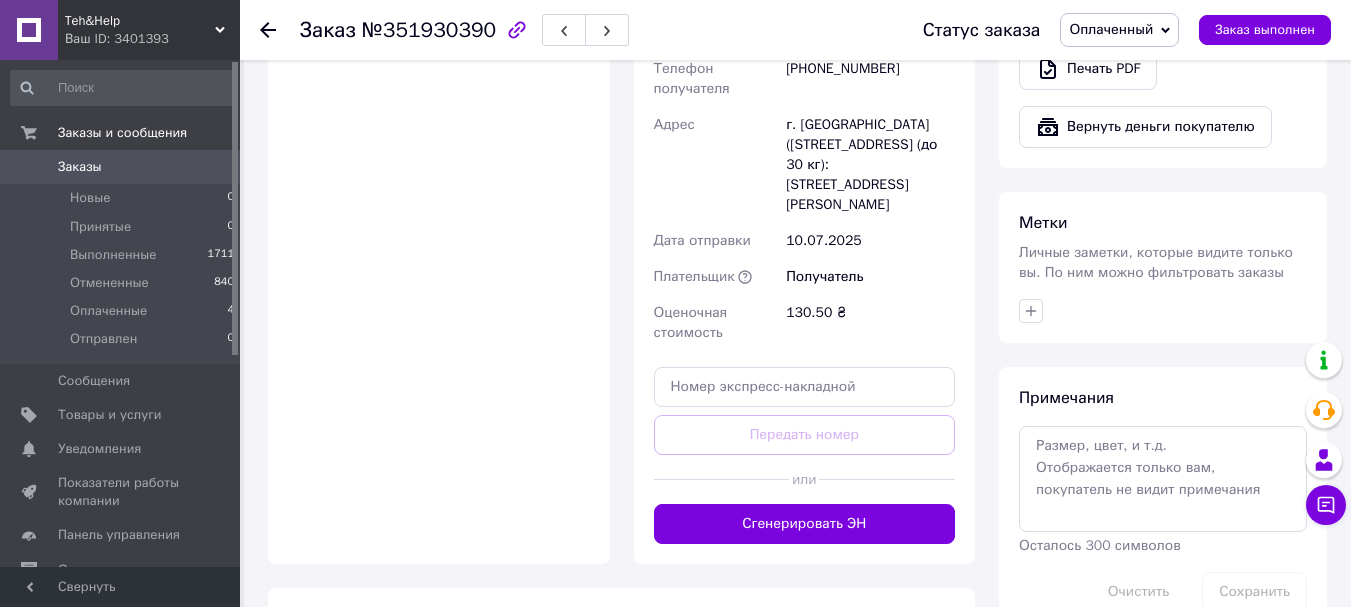 scroll, scrollTop: 900, scrollLeft: 0, axis: vertical 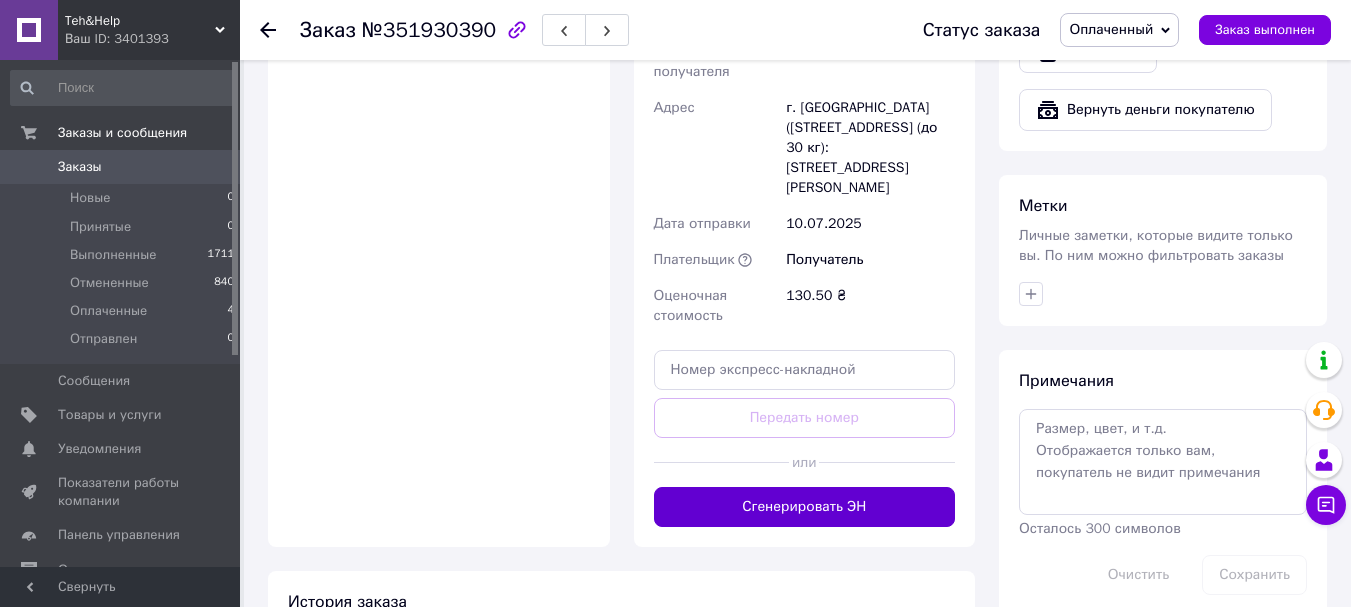 click on "Сгенерировать ЭН" at bounding box center (805, 507) 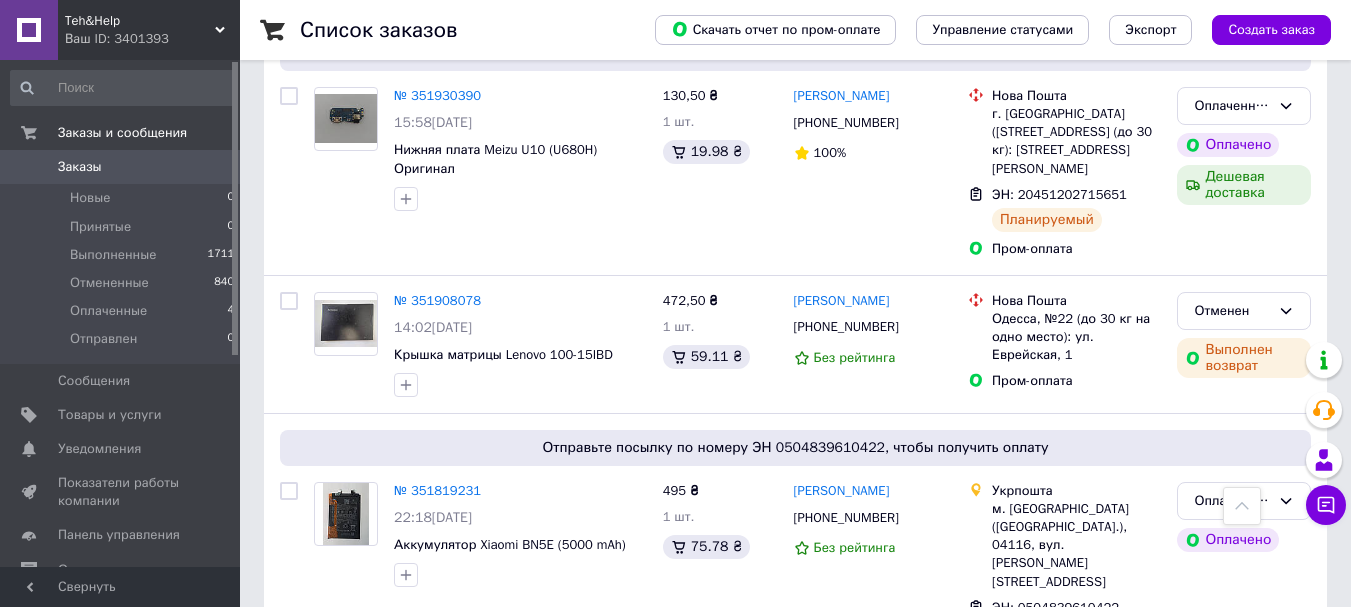 scroll, scrollTop: 700, scrollLeft: 0, axis: vertical 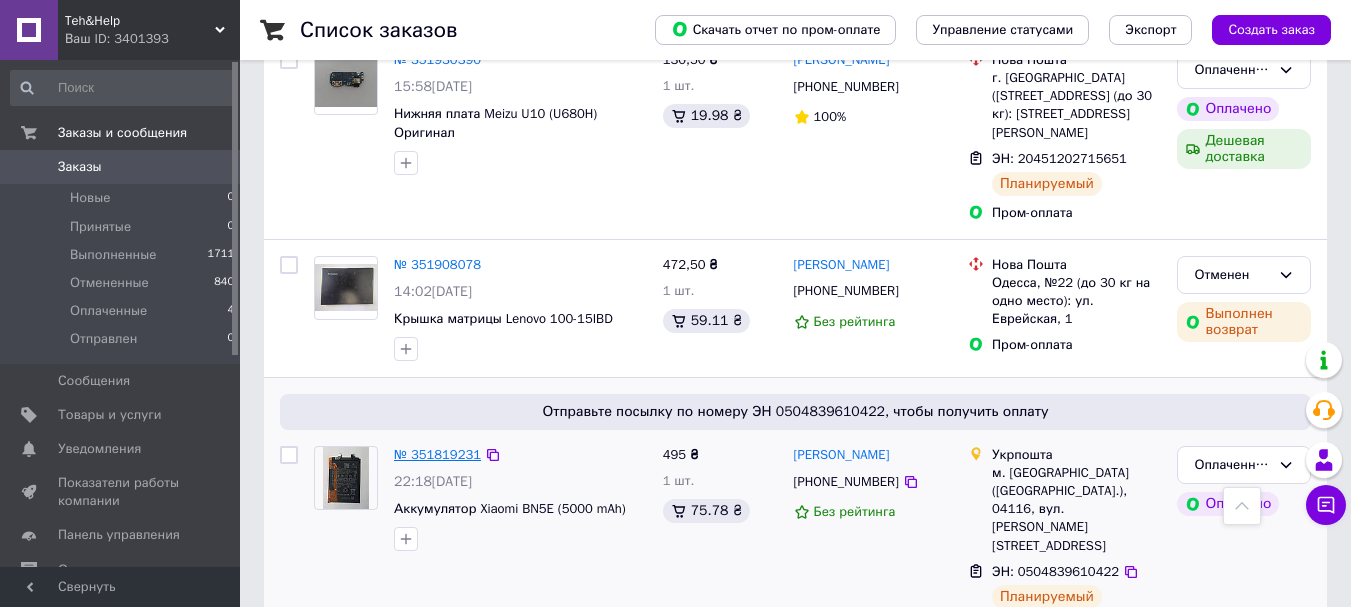click on "№ 351819231" at bounding box center [437, 454] 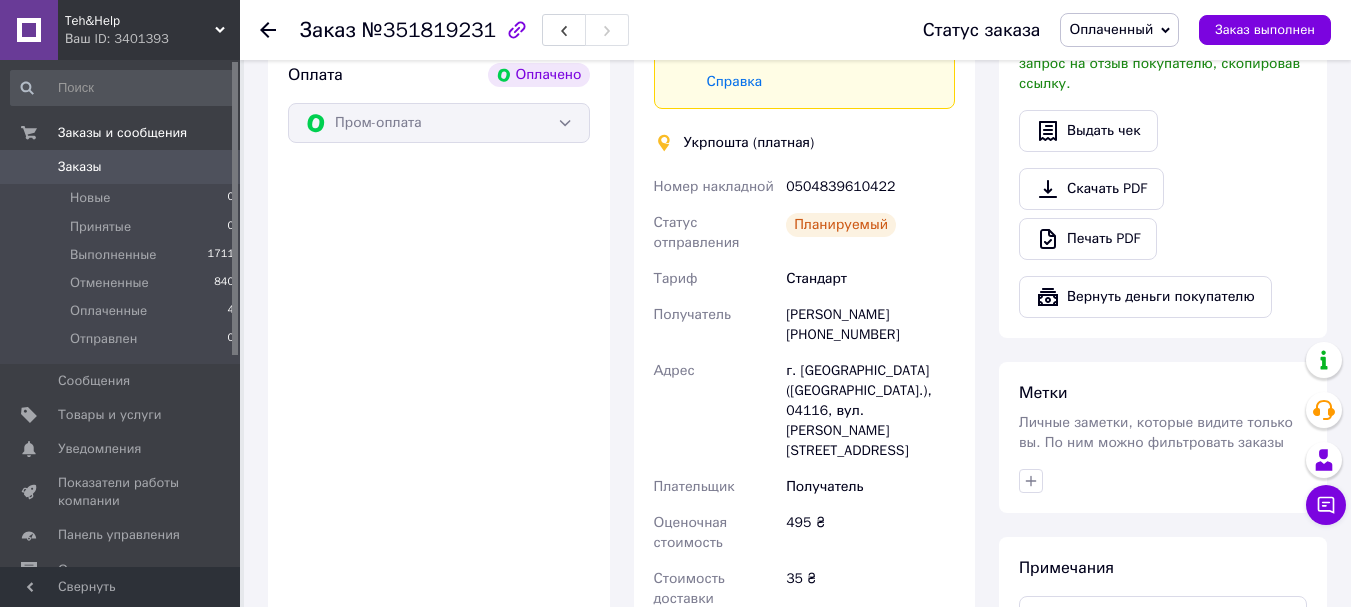scroll, scrollTop: 700, scrollLeft: 0, axis: vertical 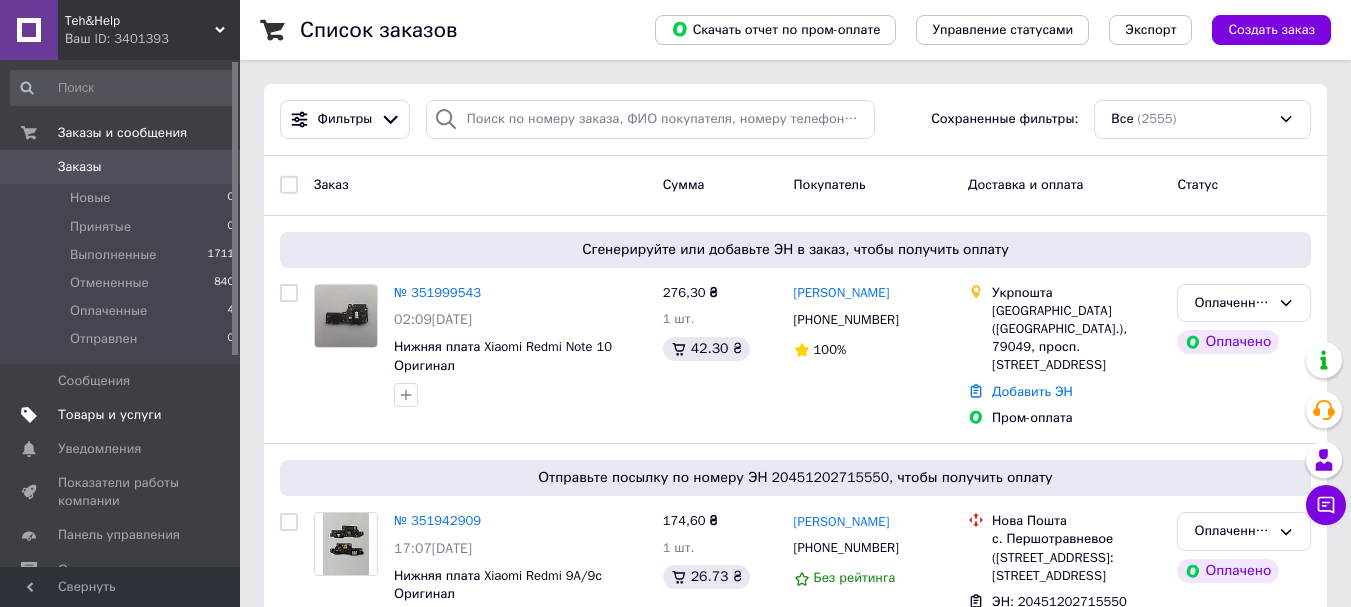click on "Товары и услуги" at bounding box center (110, 415) 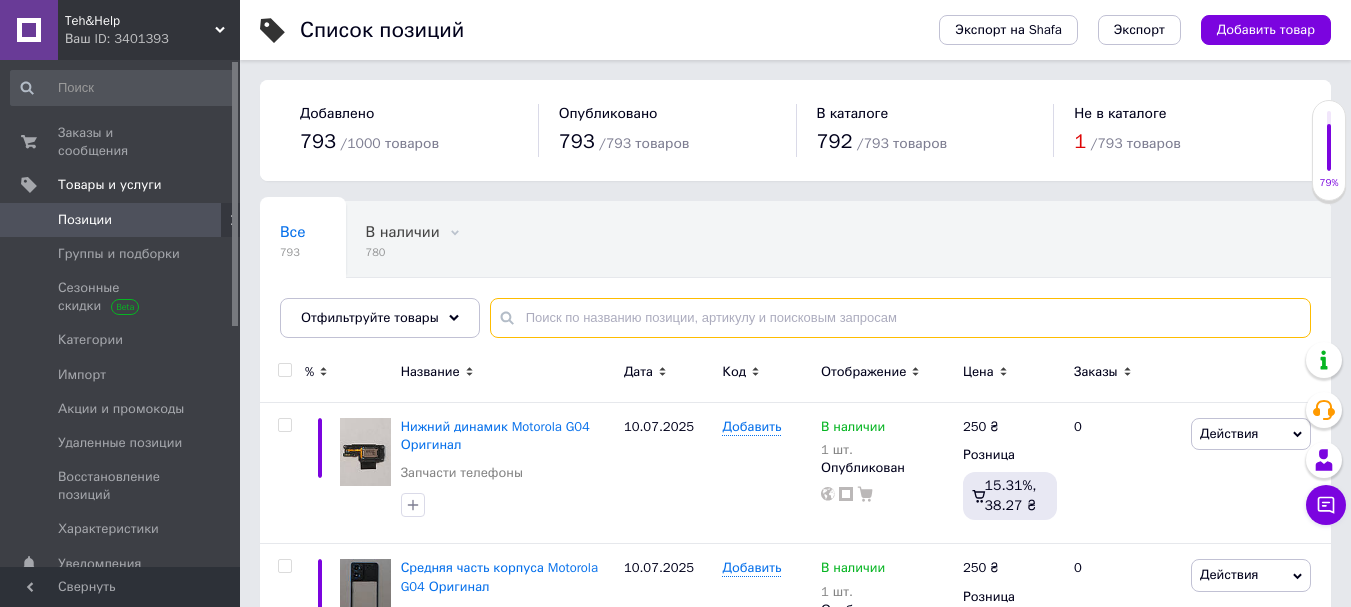 click at bounding box center [900, 318] 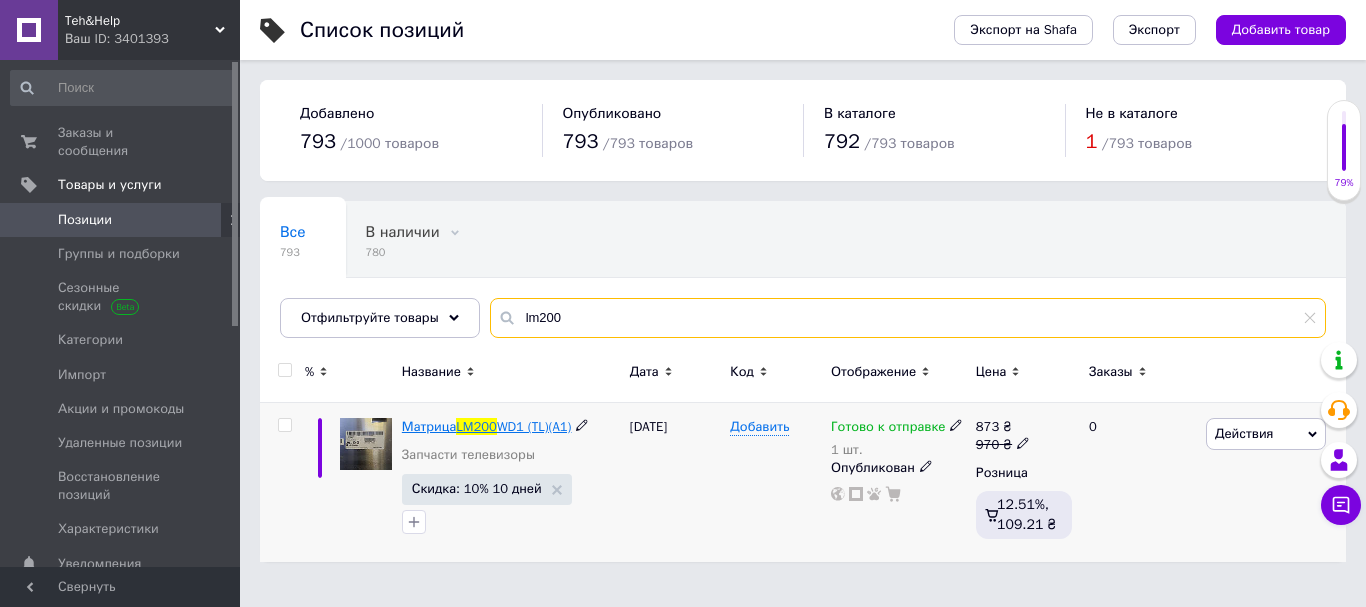 type on "lm200" 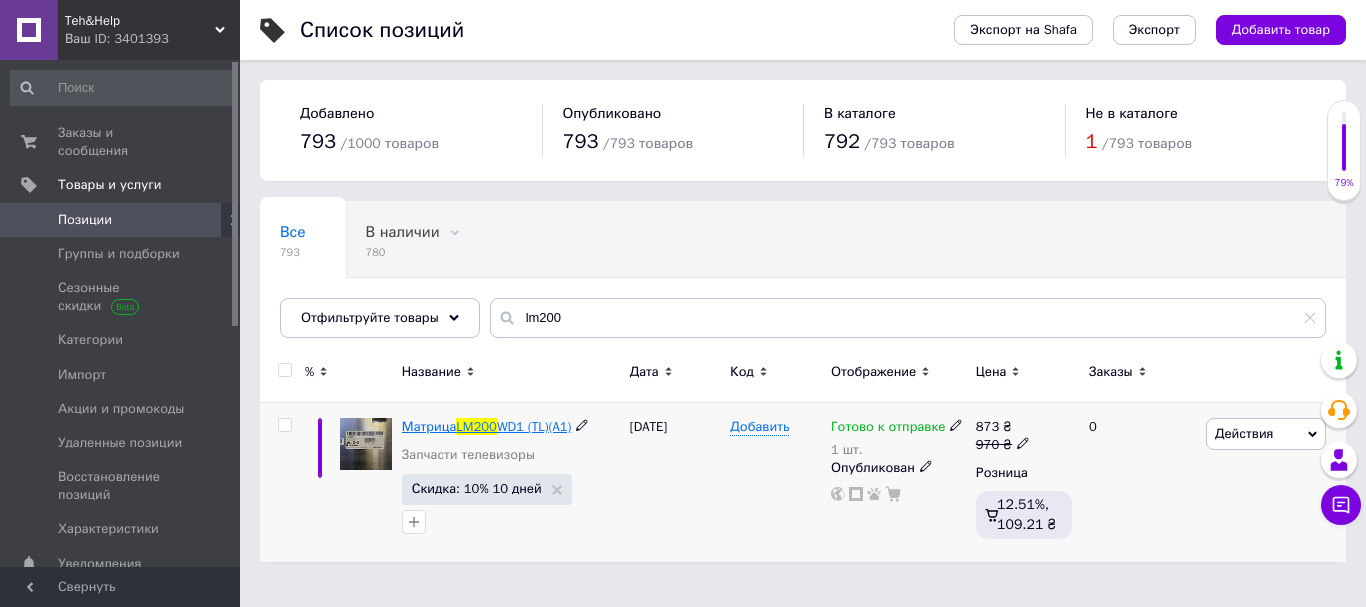 click on "LM200" at bounding box center [476, 426] 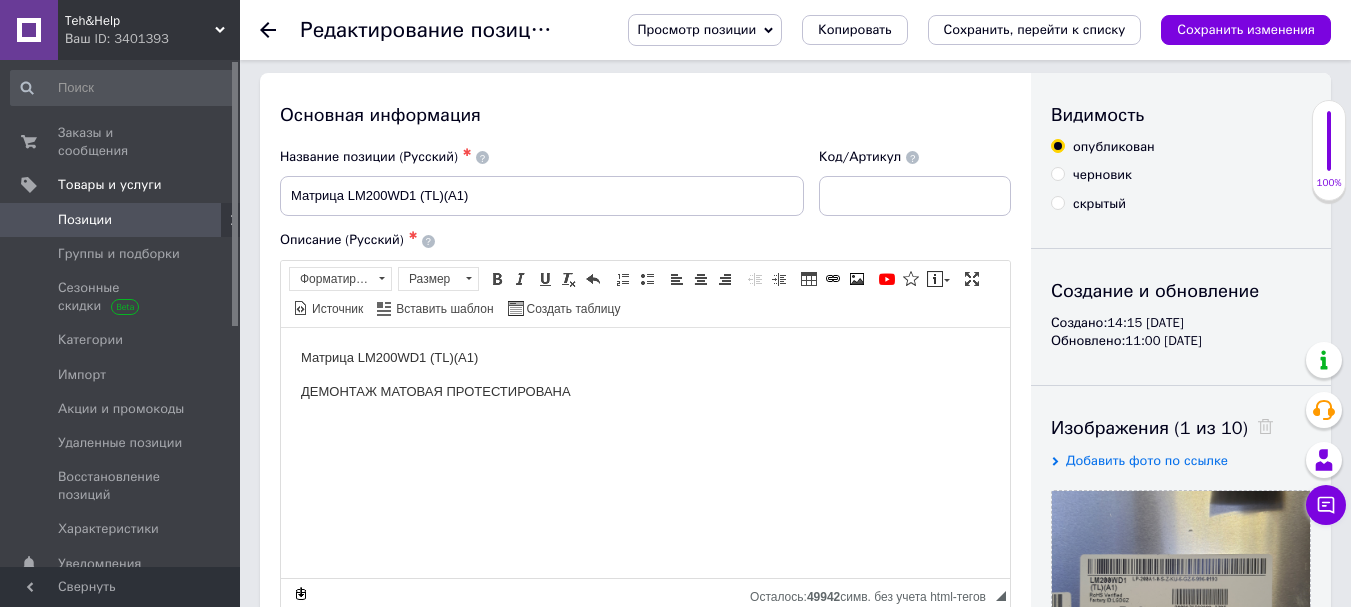 scroll, scrollTop: 0, scrollLeft: 0, axis: both 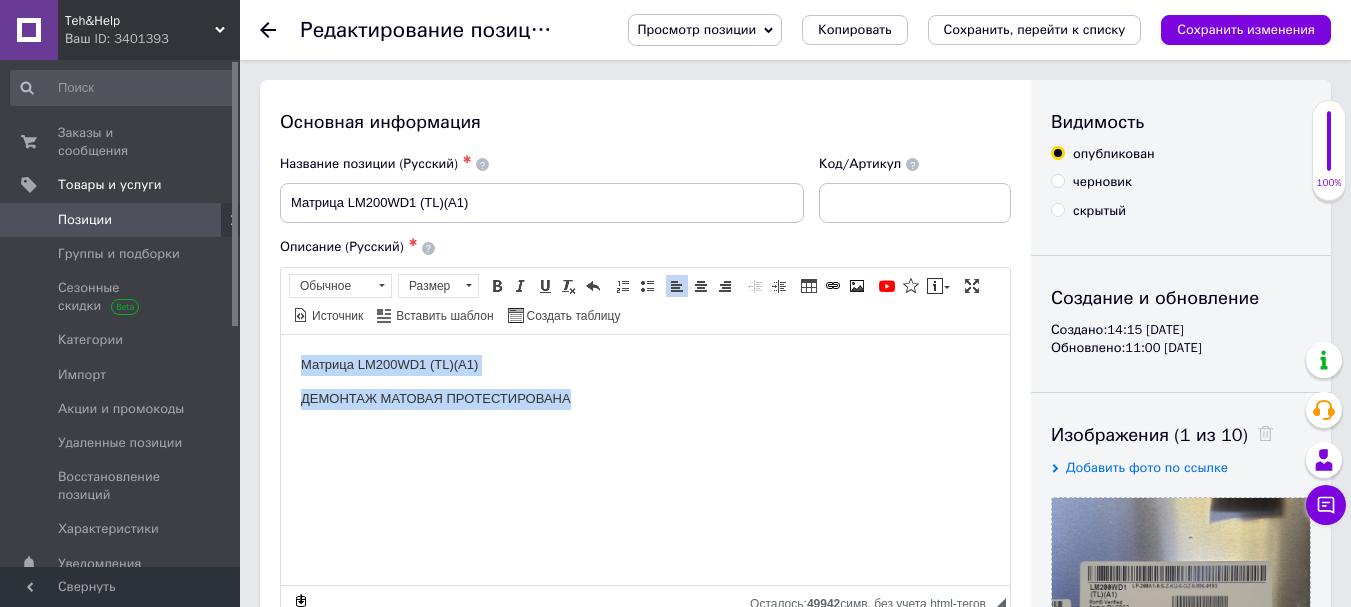 drag, startPoint x: 301, startPoint y: 366, endPoint x: 560, endPoint y: 402, distance: 261.48996 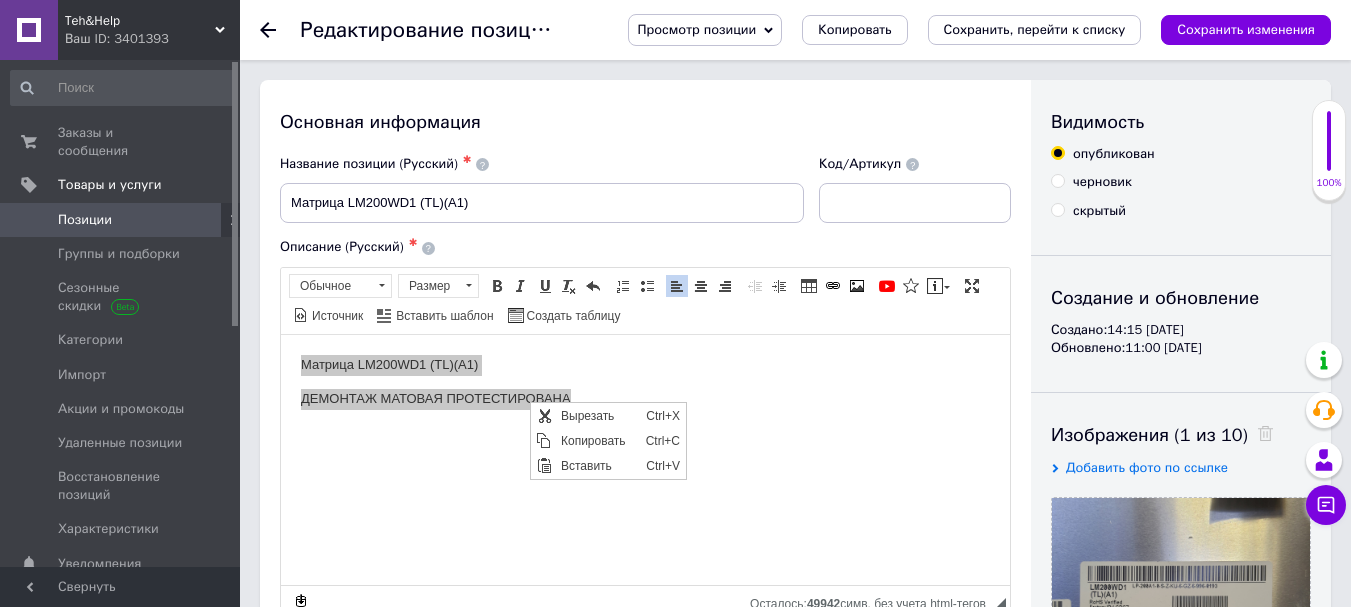 scroll, scrollTop: 0, scrollLeft: 0, axis: both 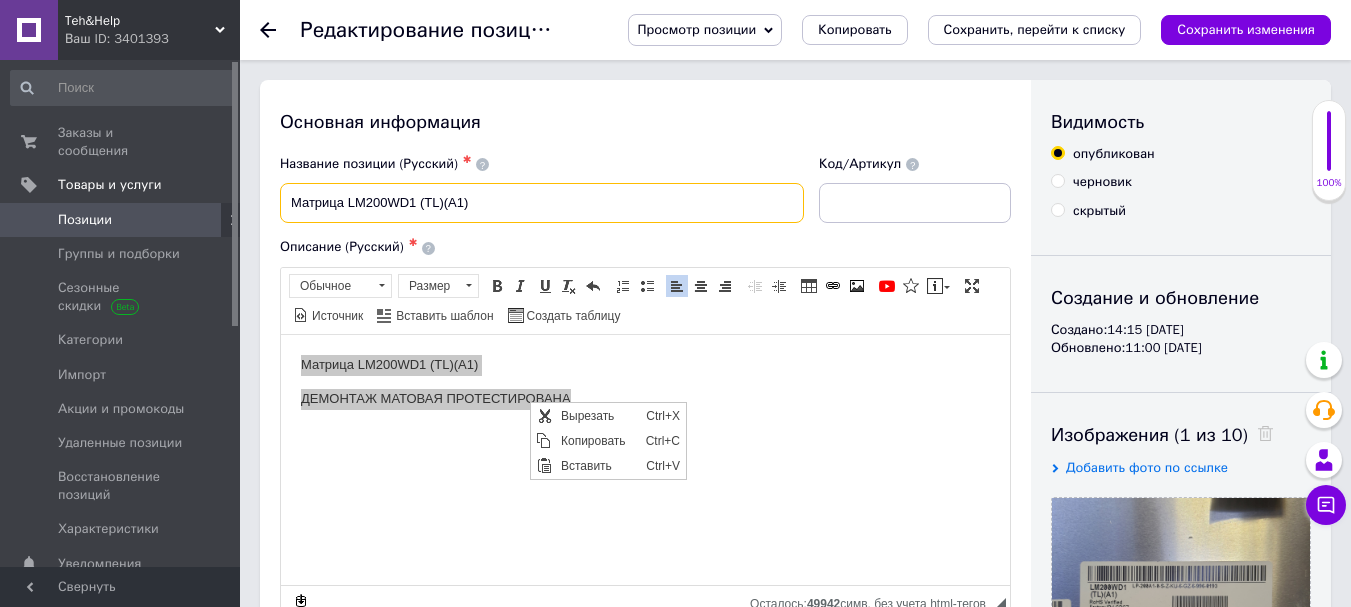 click on "Матрица LM200WD1 (TL)(A1)" at bounding box center [542, 203] 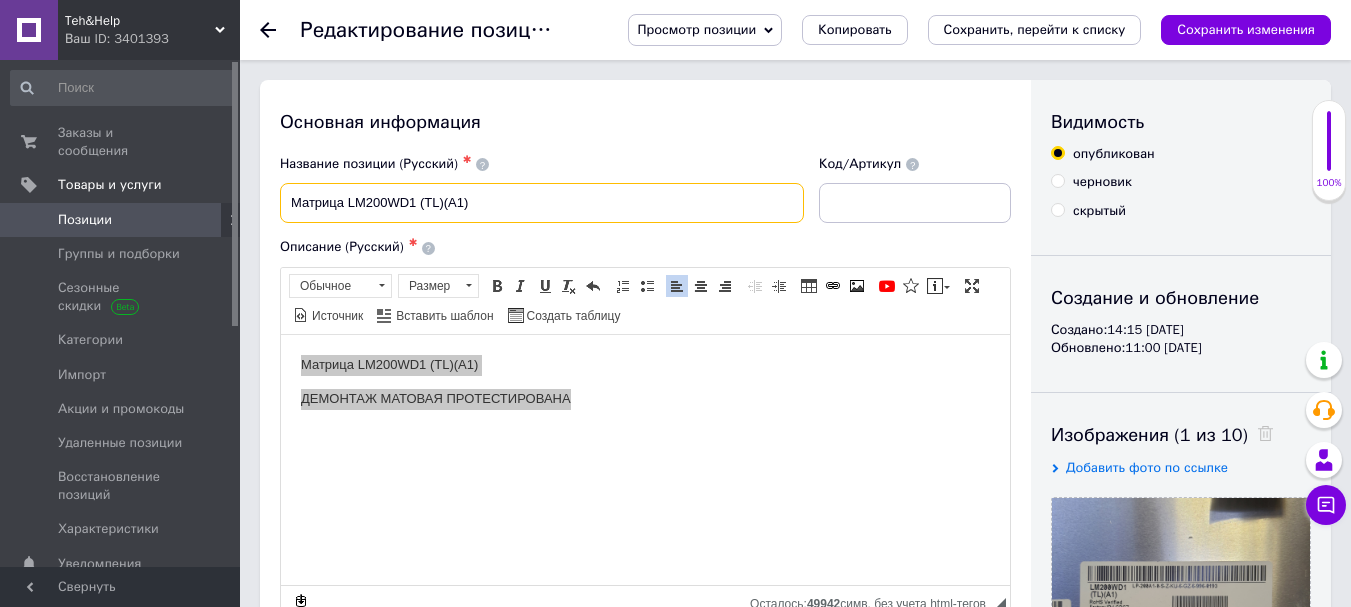 drag, startPoint x: 492, startPoint y: 202, endPoint x: 268, endPoint y: 224, distance: 225.07776 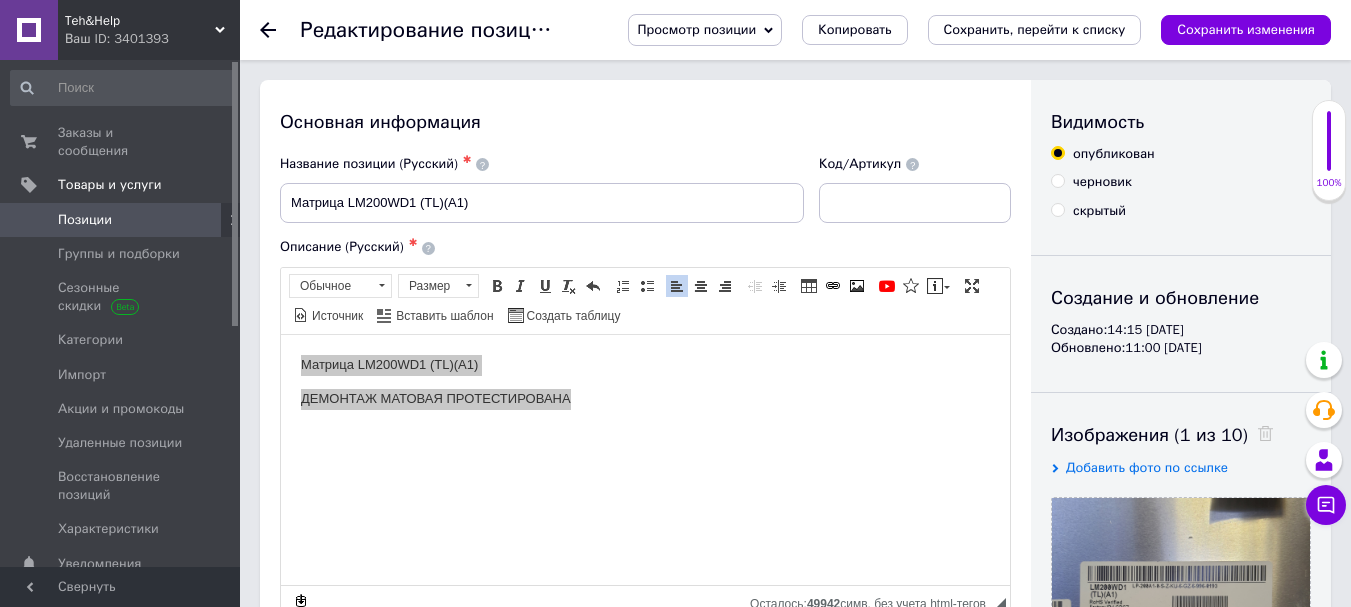 click on "Позиции" at bounding box center (85, 220) 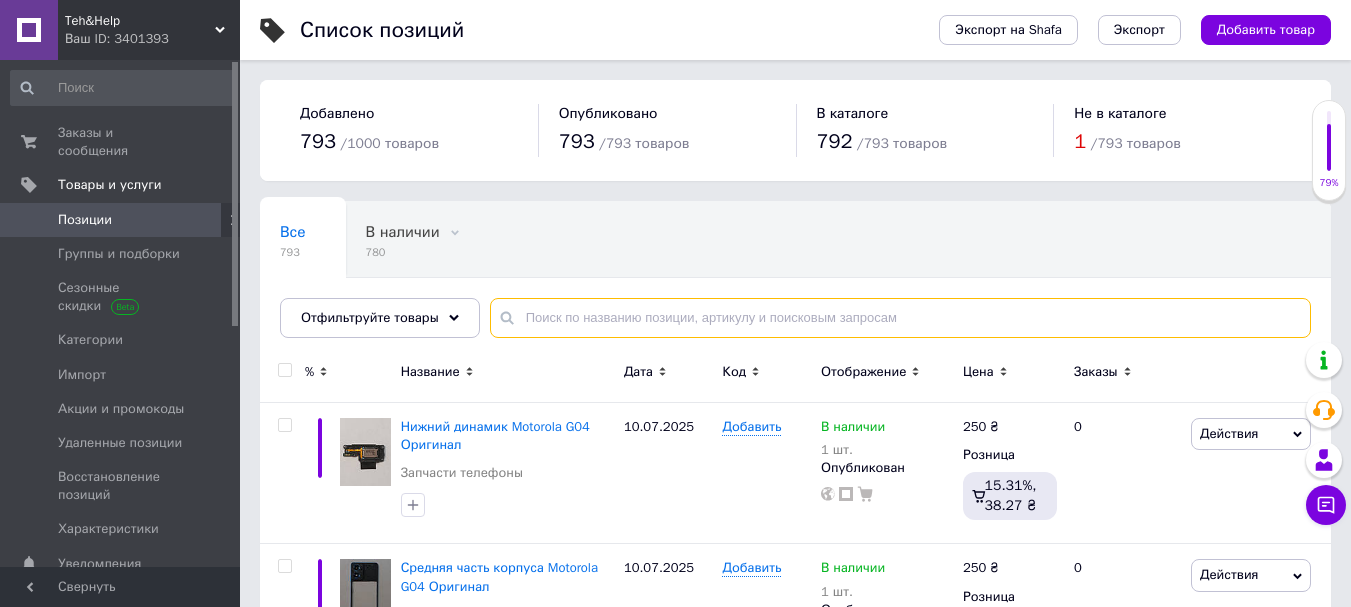 paste on "Матрица LM200WD1 (TL)(A1)" 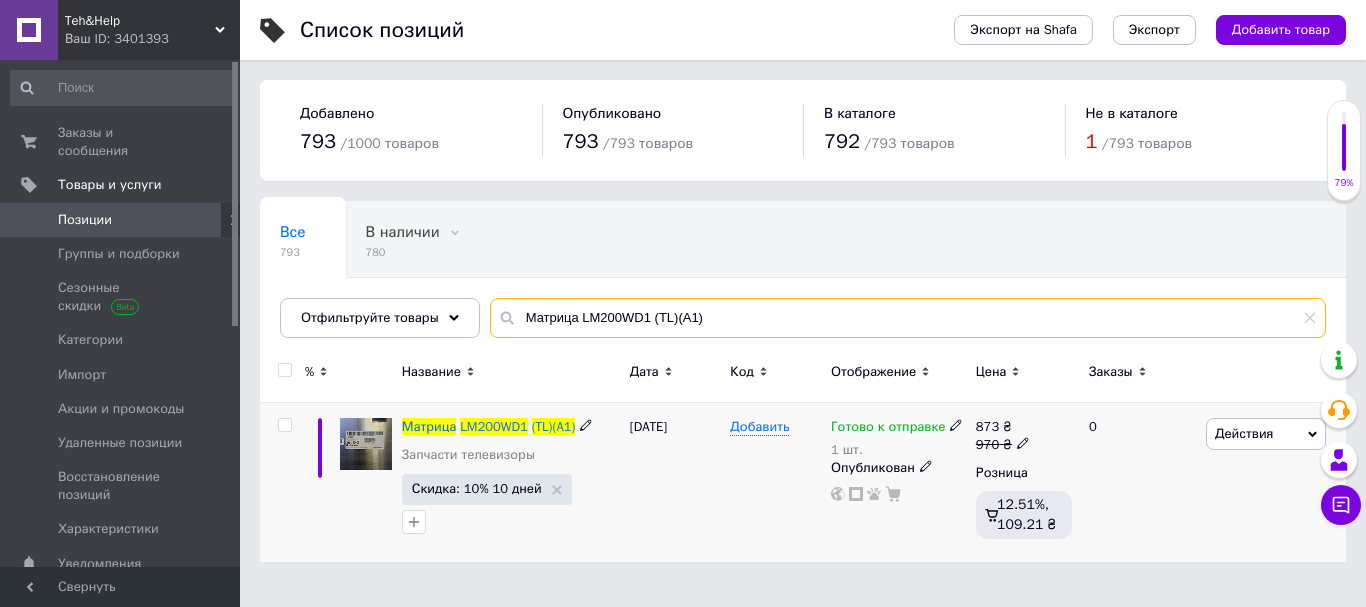 type on "Матрица LM200WD1 (TL)(A1)" 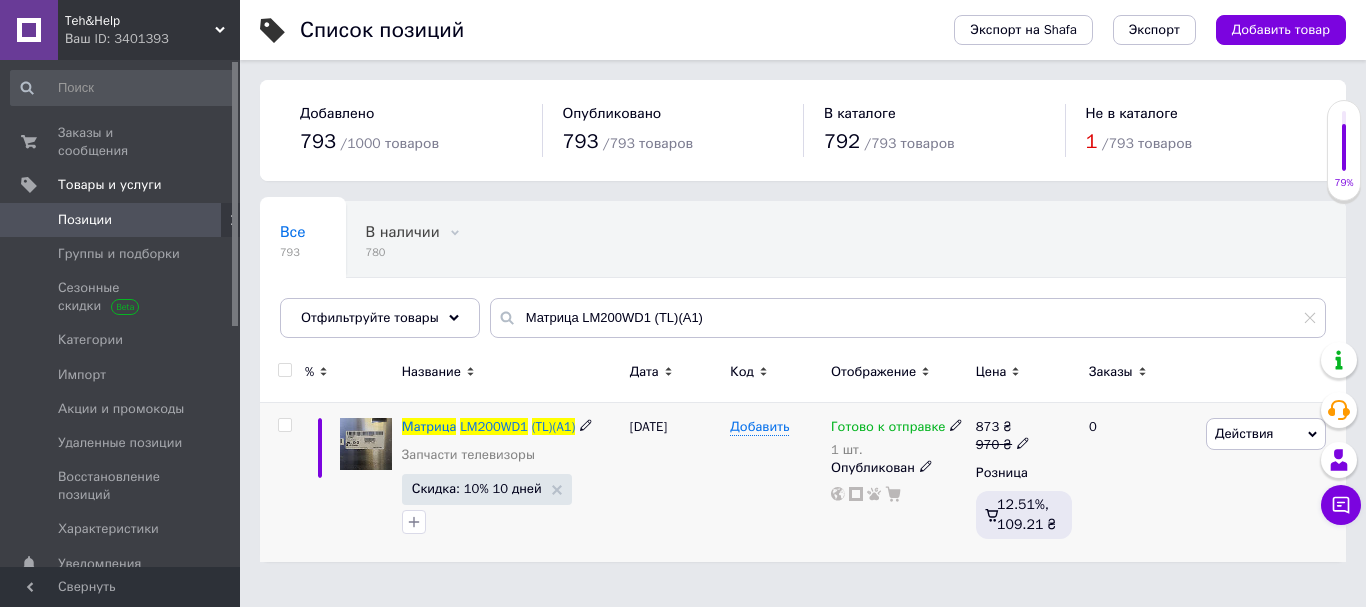 click on "Действия" at bounding box center [1244, 433] 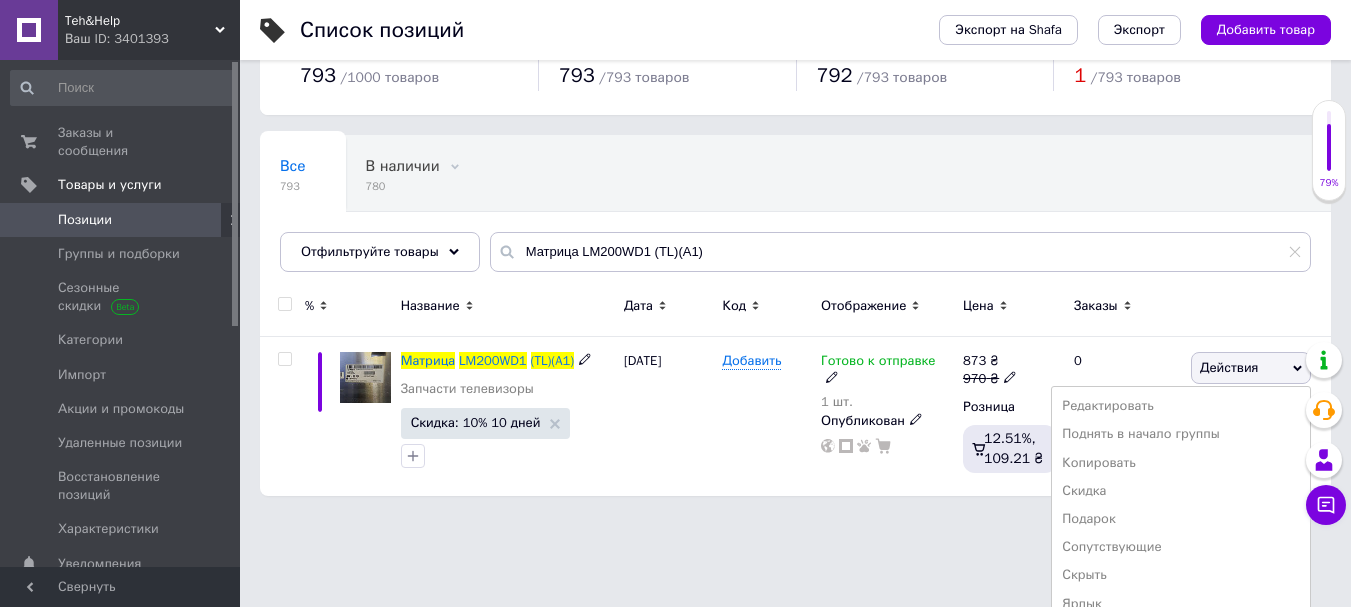scroll, scrollTop: 167, scrollLeft: 0, axis: vertical 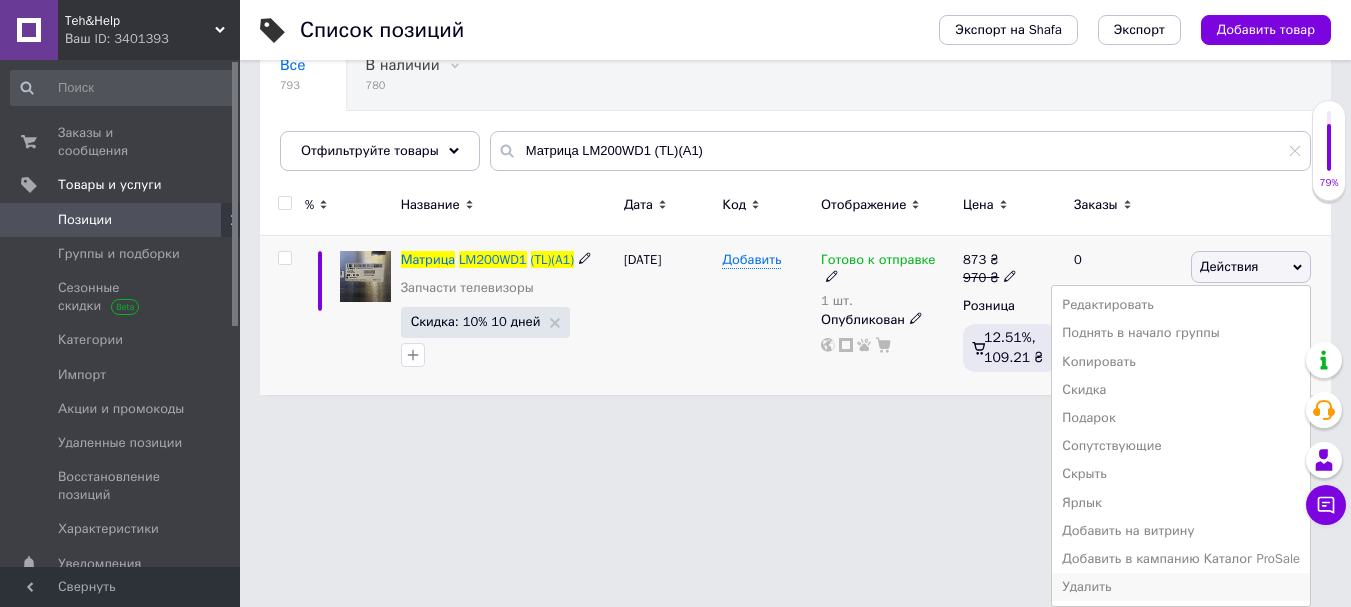 click on "Удалить" at bounding box center [1181, 587] 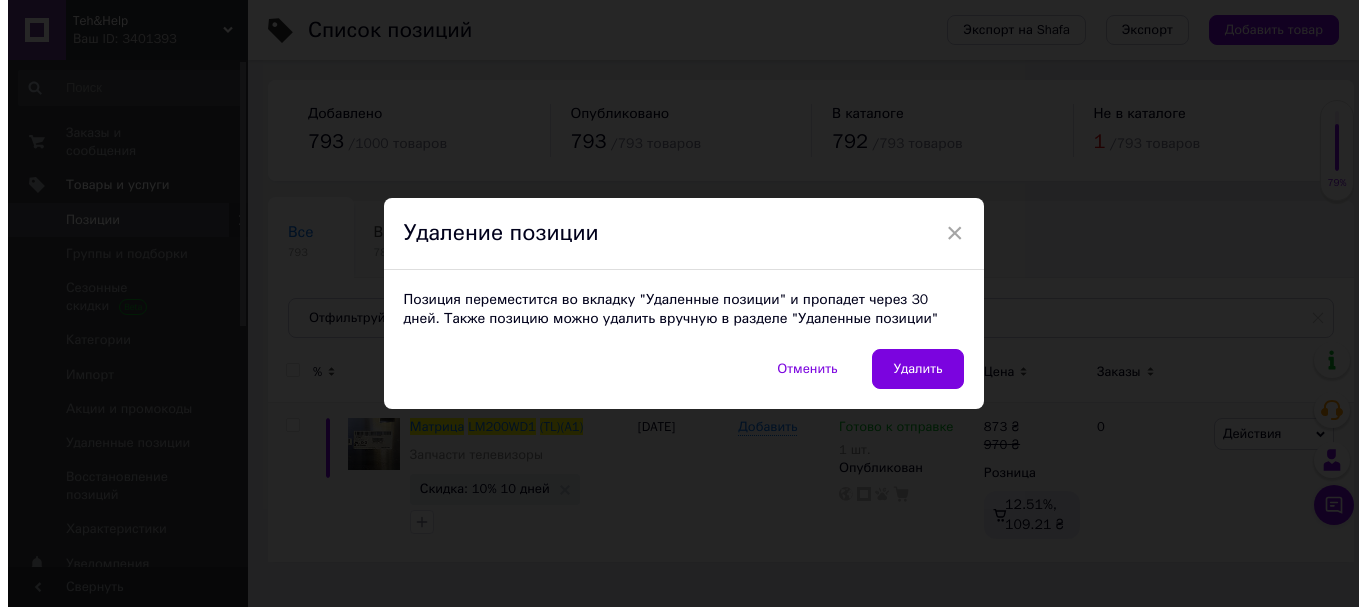 scroll, scrollTop: 0, scrollLeft: 0, axis: both 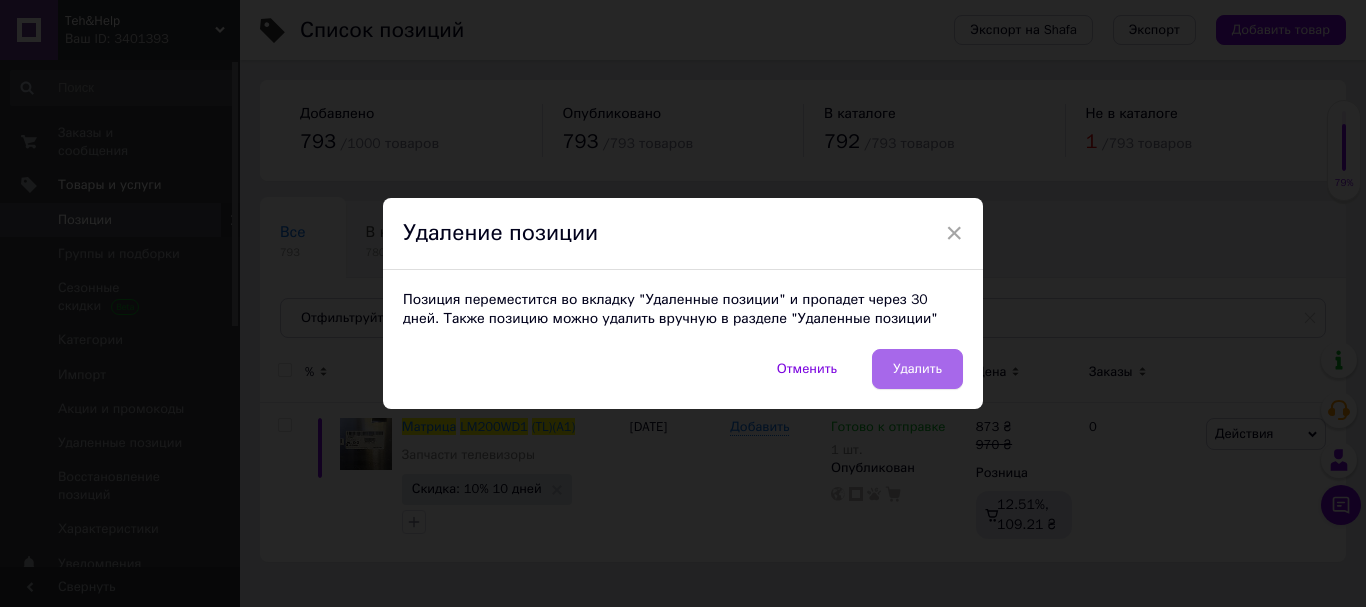 click on "Удалить" at bounding box center [917, 369] 